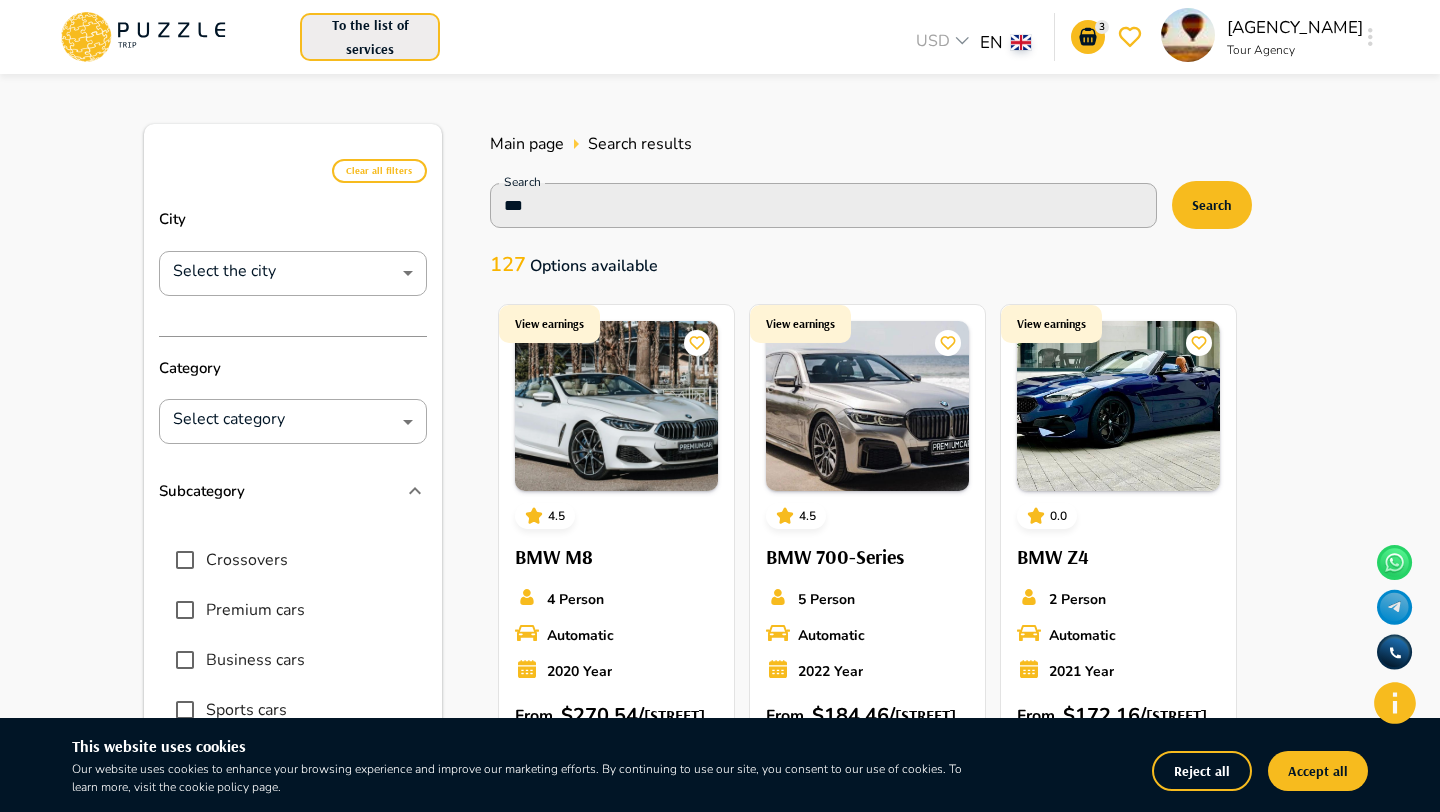 scroll, scrollTop: 0, scrollLeft: 0, axis: both 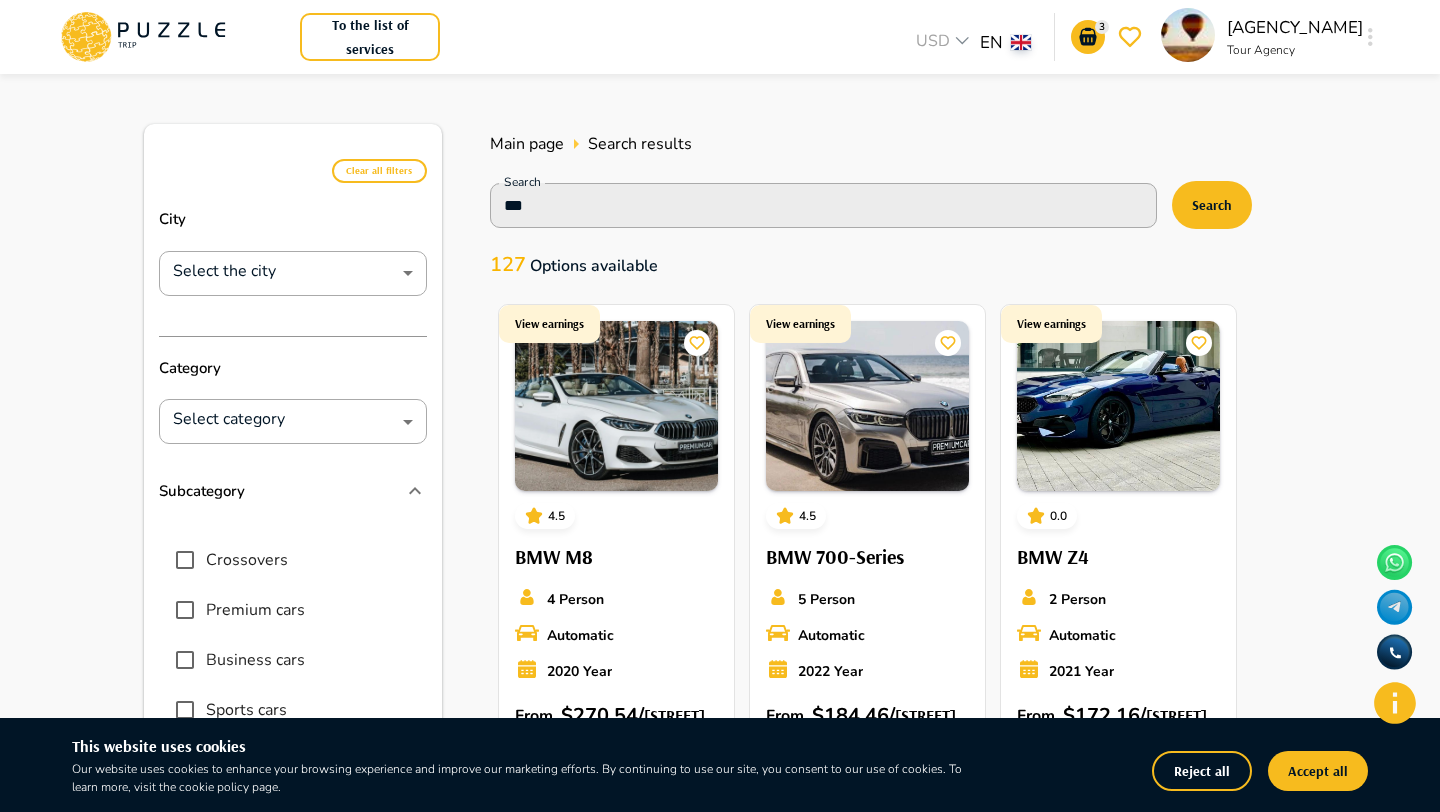 click 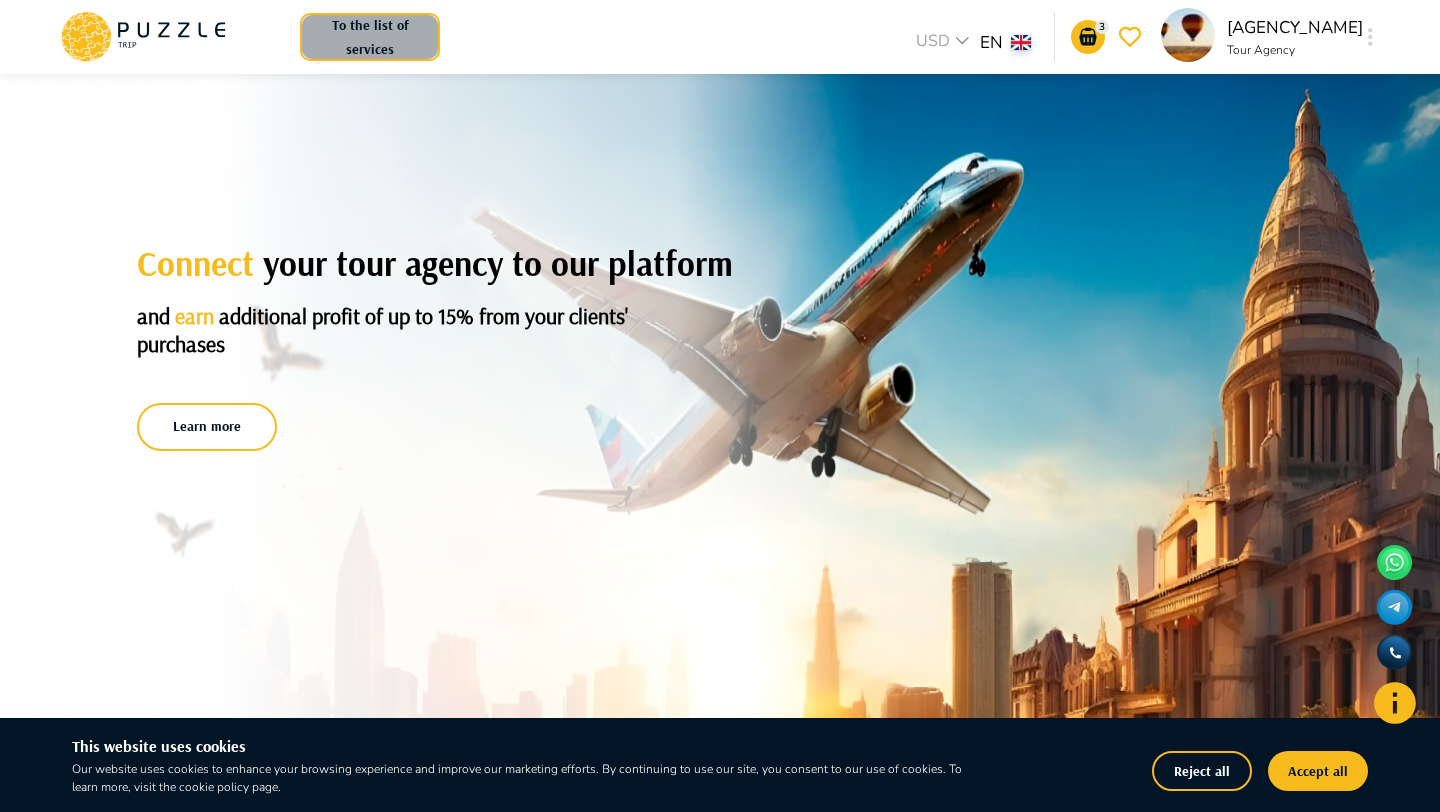 click on "To the list of services" at bounding box center (370, 37) 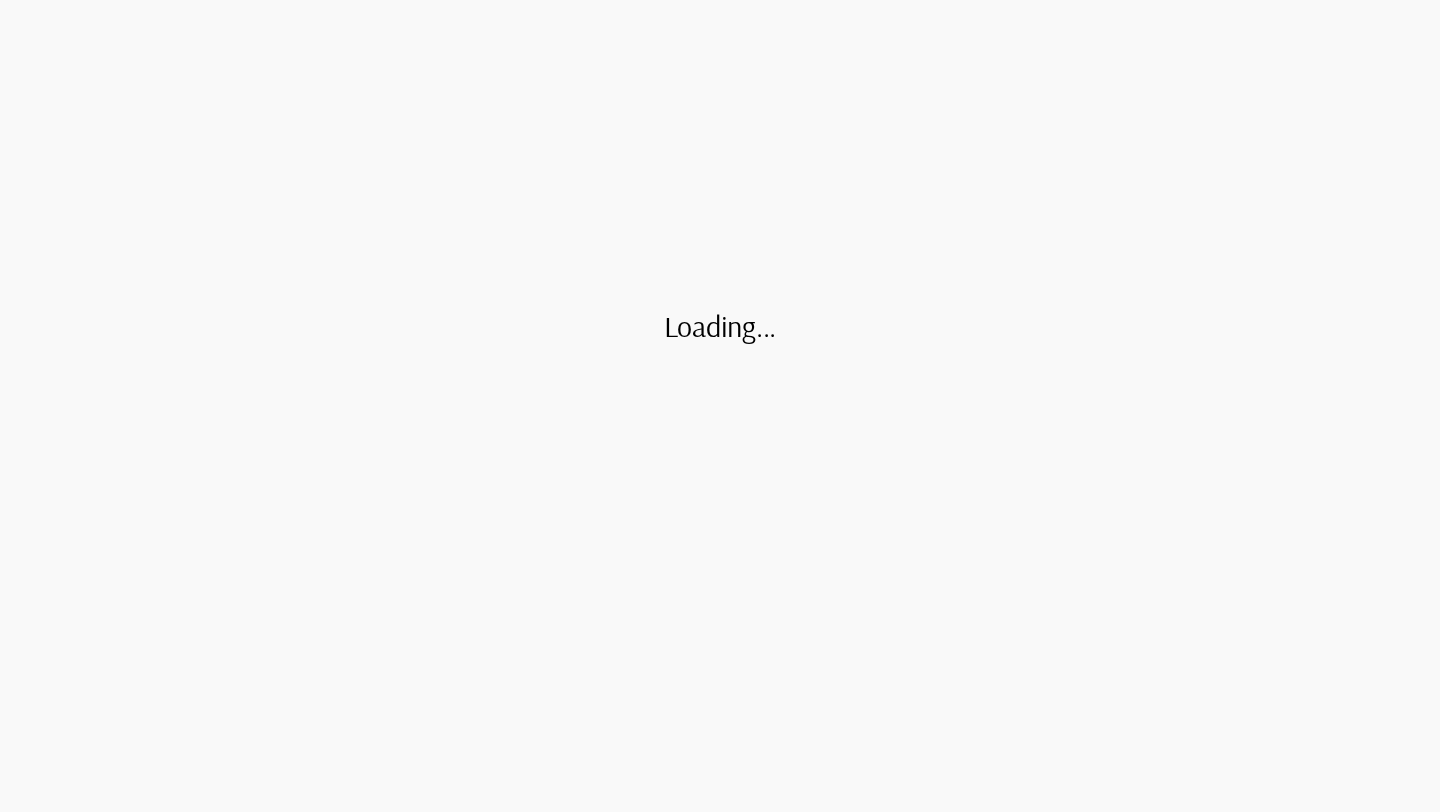 scroll, scrollTop: 0, scrollLeft: 0, axis: both 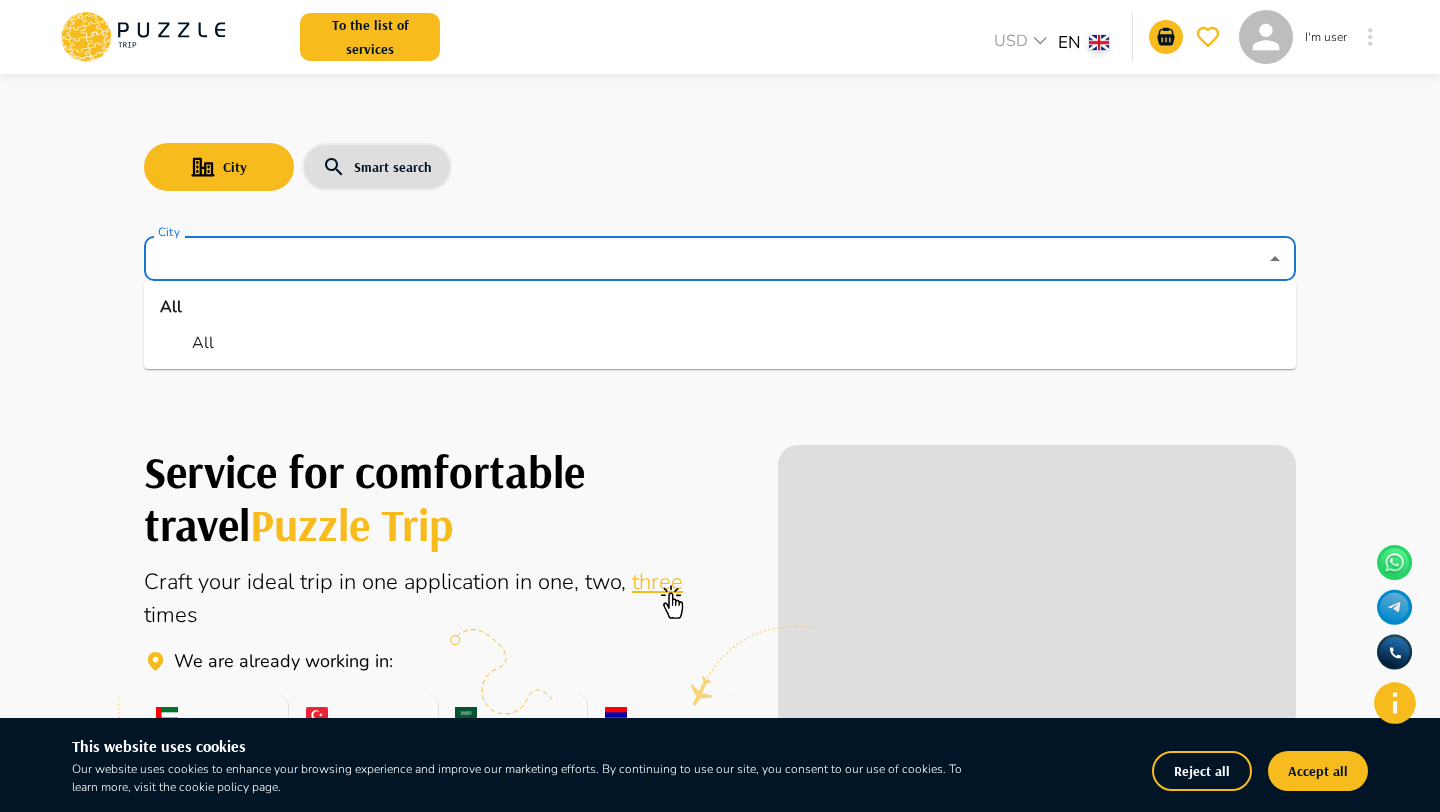 click on "City" at bounding box center (705, 259) 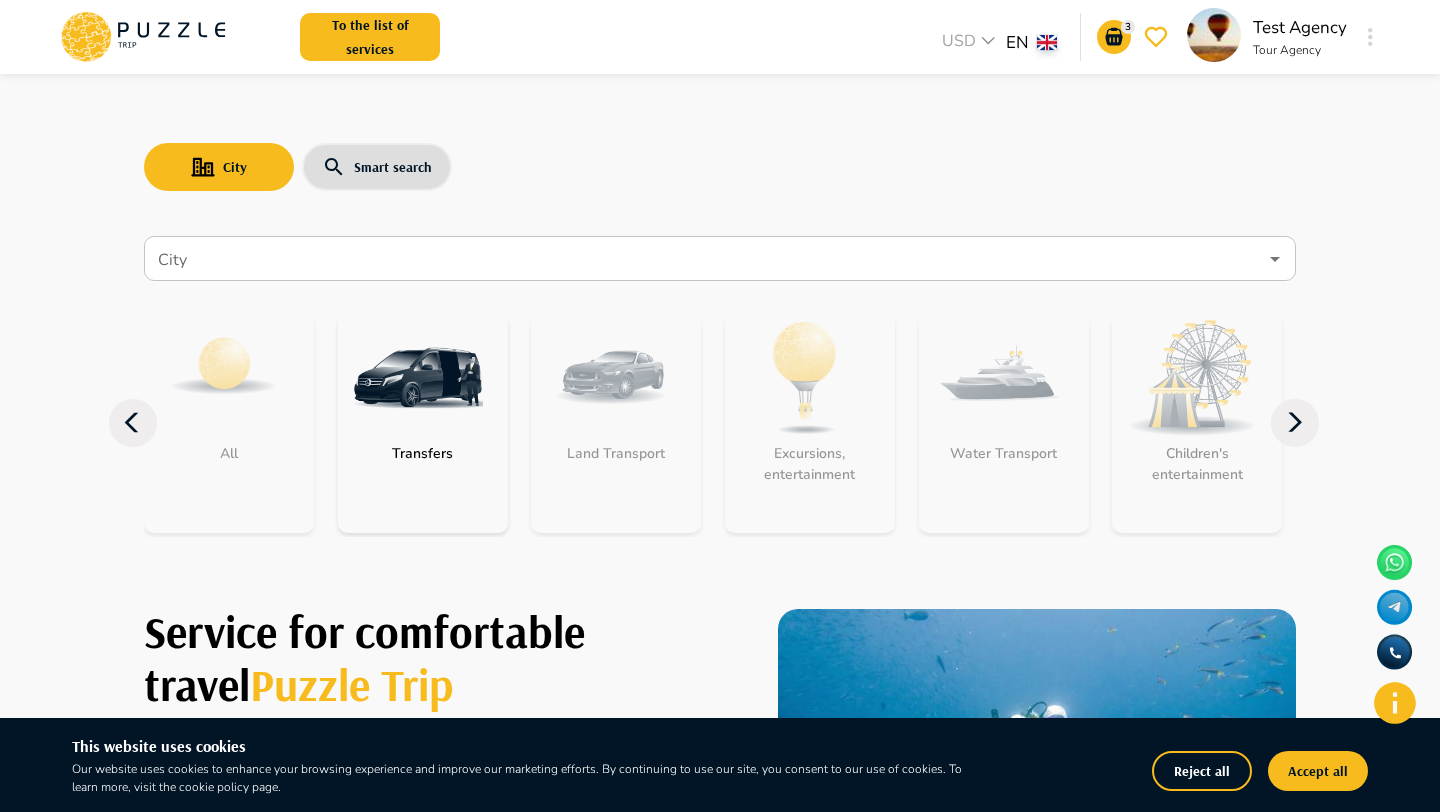 click on "City Smart search" at bounding box center (720, 167) 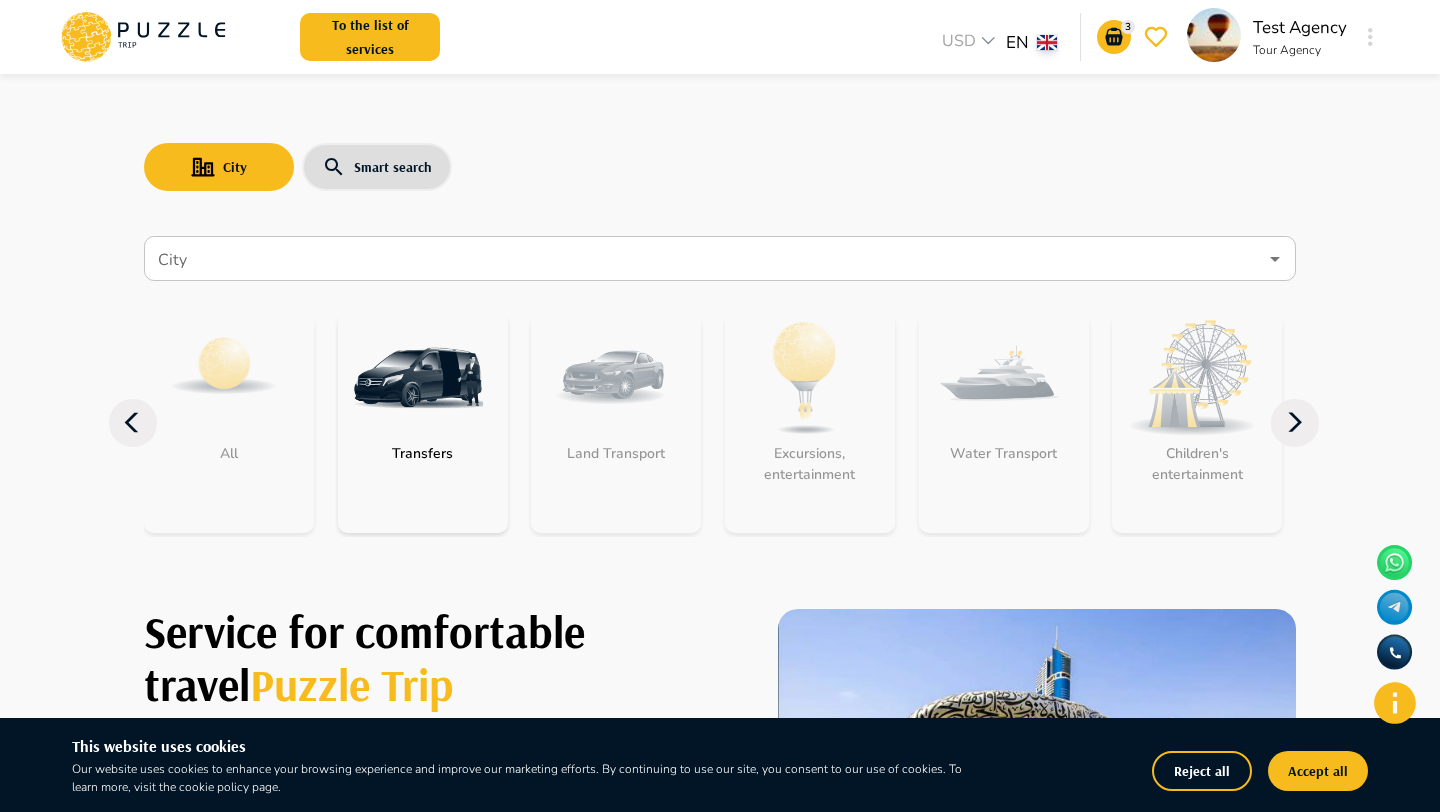 click on "City" at bounding box center [705, 259] 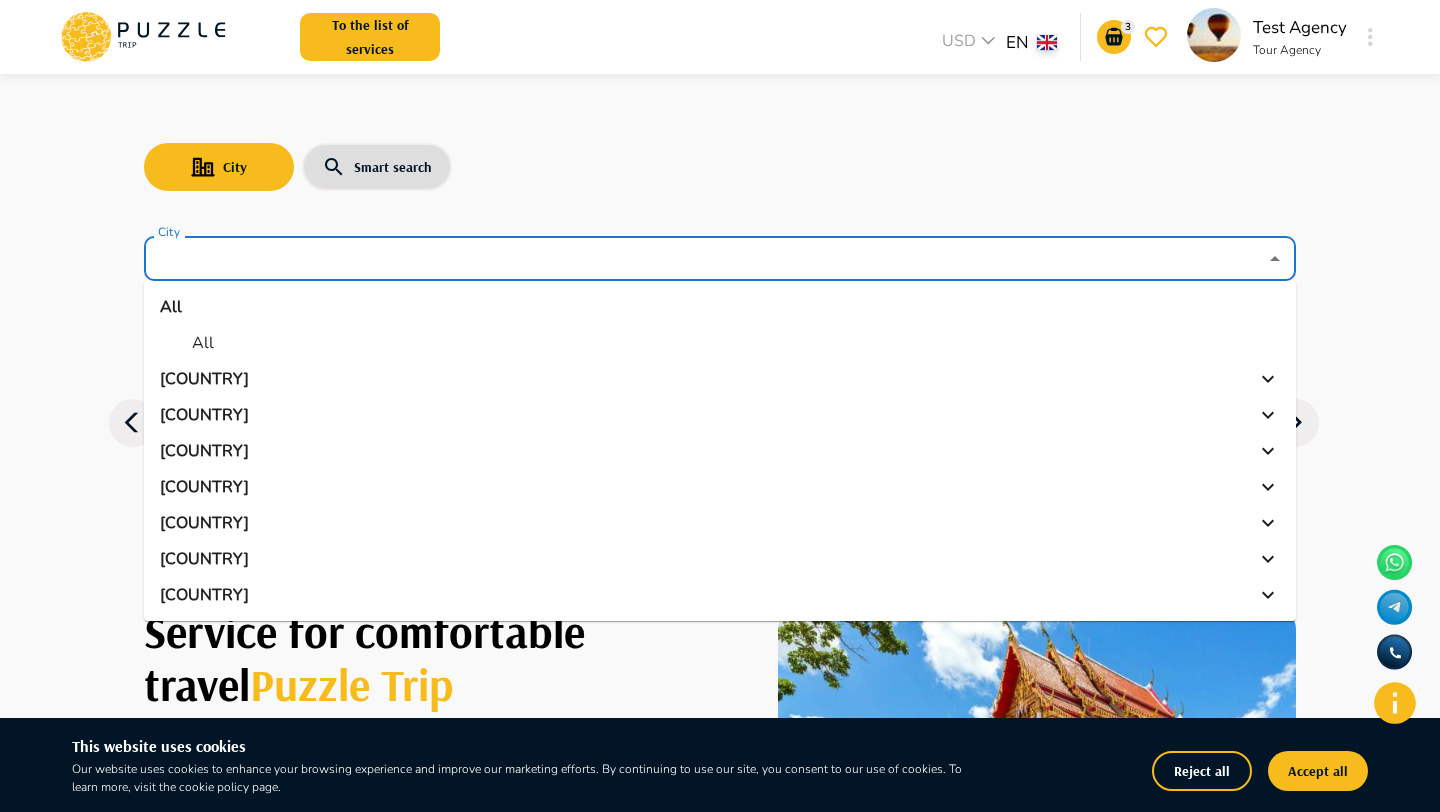 click on "City Smart search" at bounding box center [720, 167] 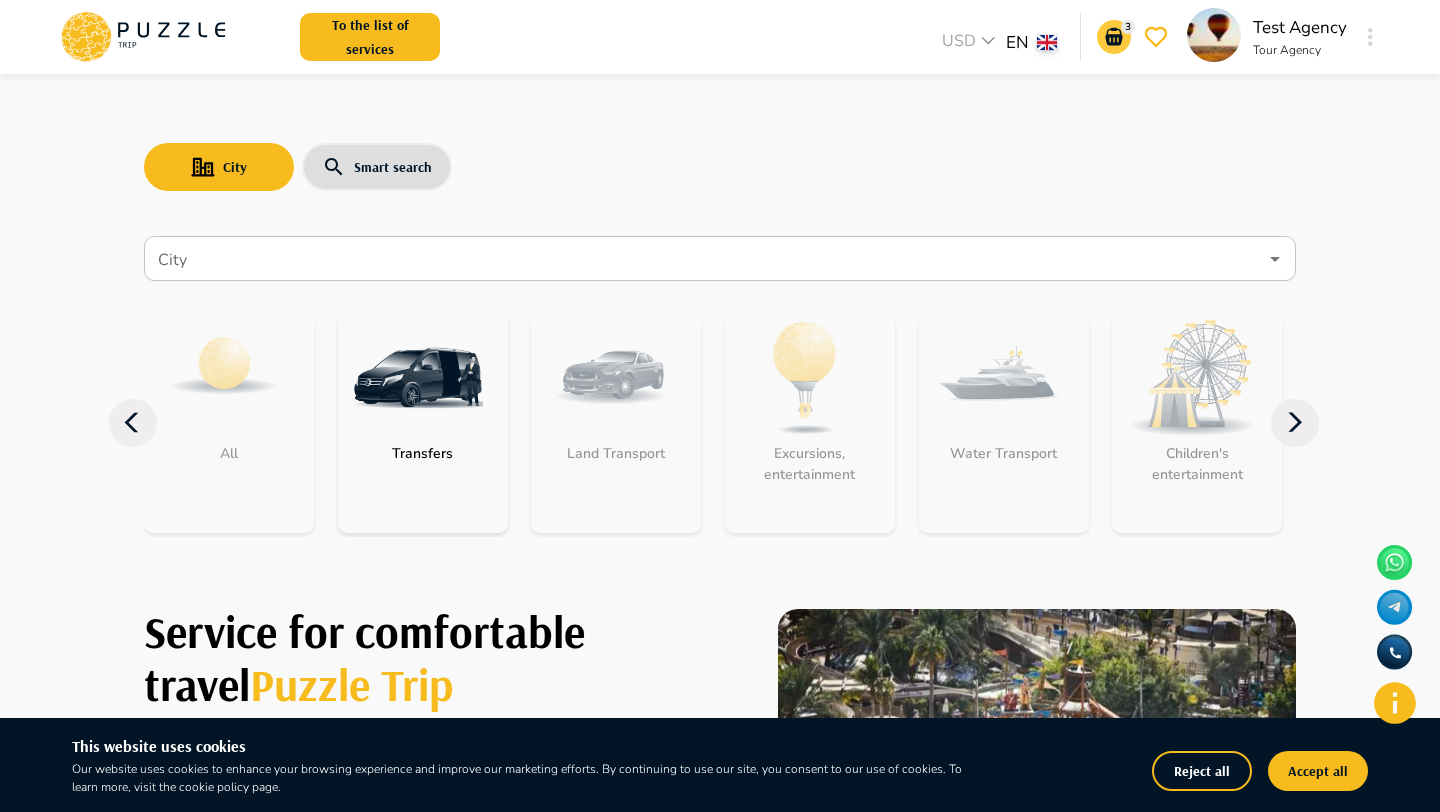 click 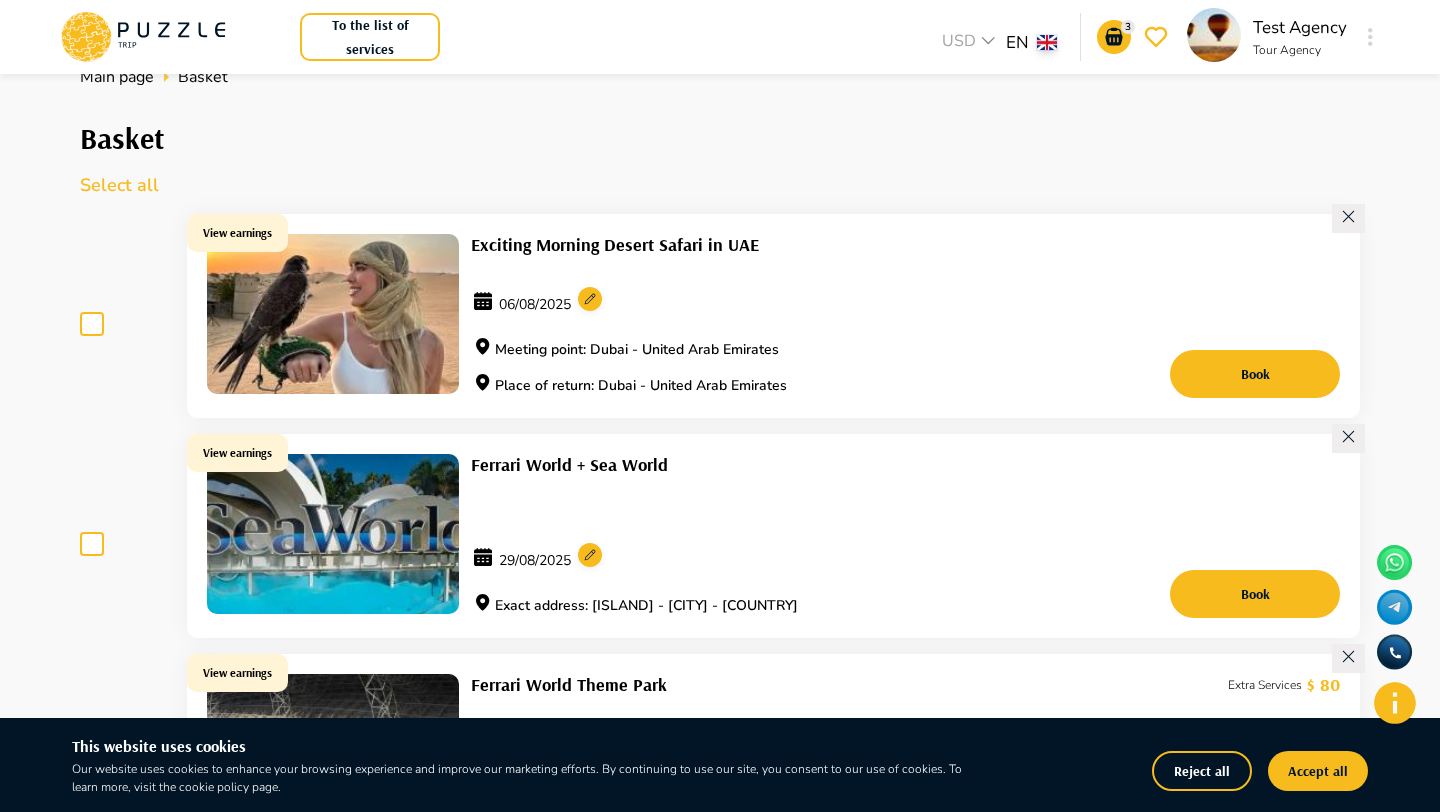 scroll, scrollTop: 0, scrollLeft: 0, axis: both 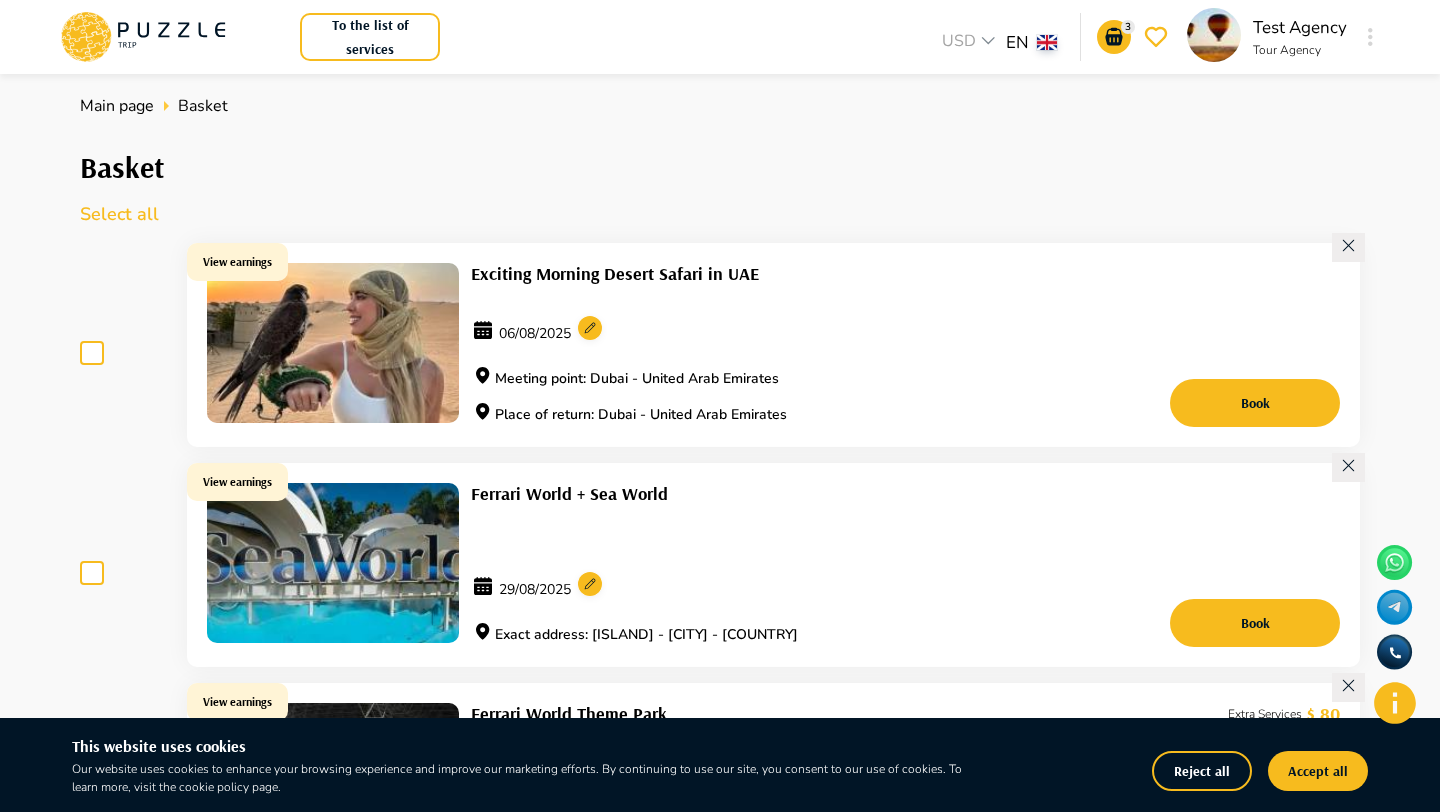 click 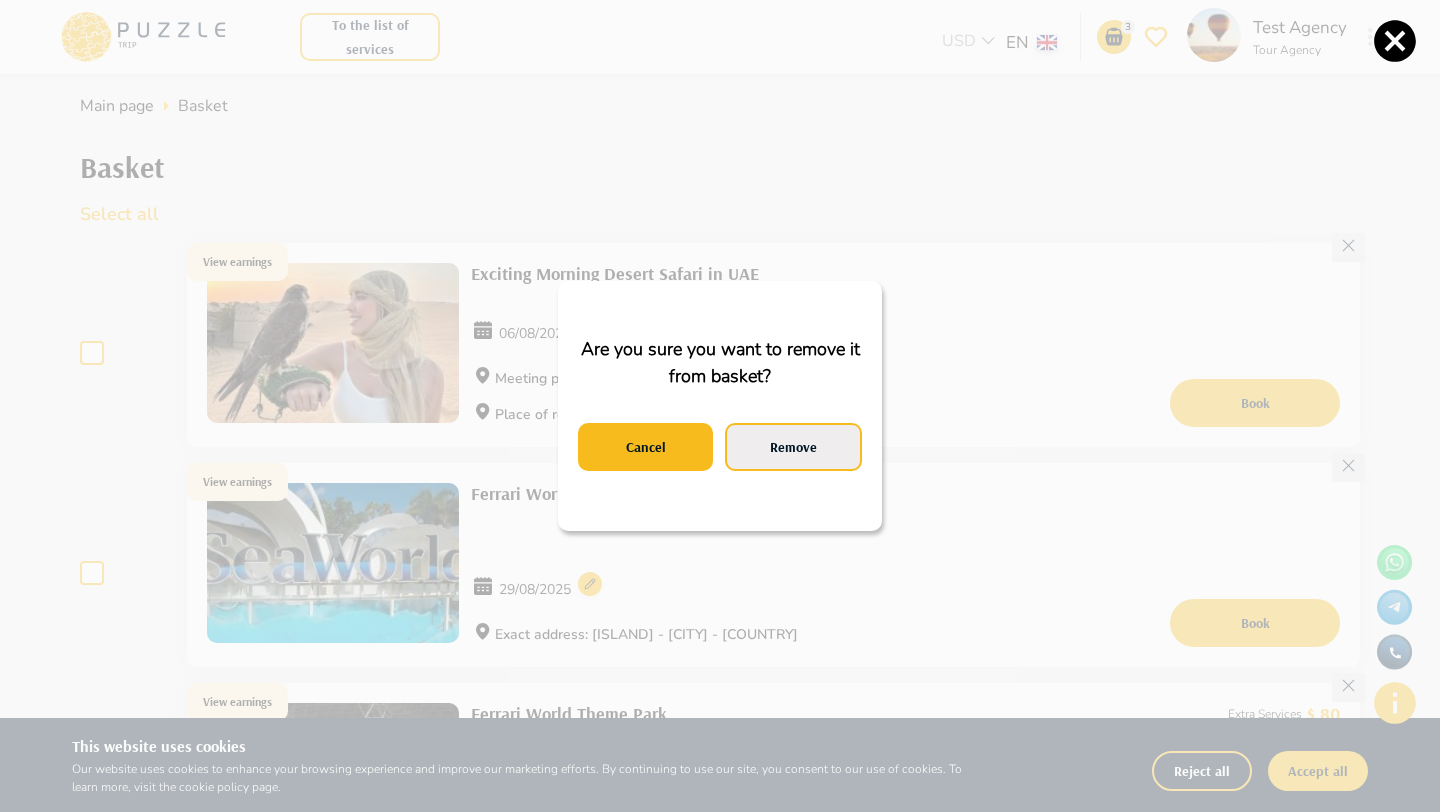 click on "Remove" at bounding box center (793, 447) 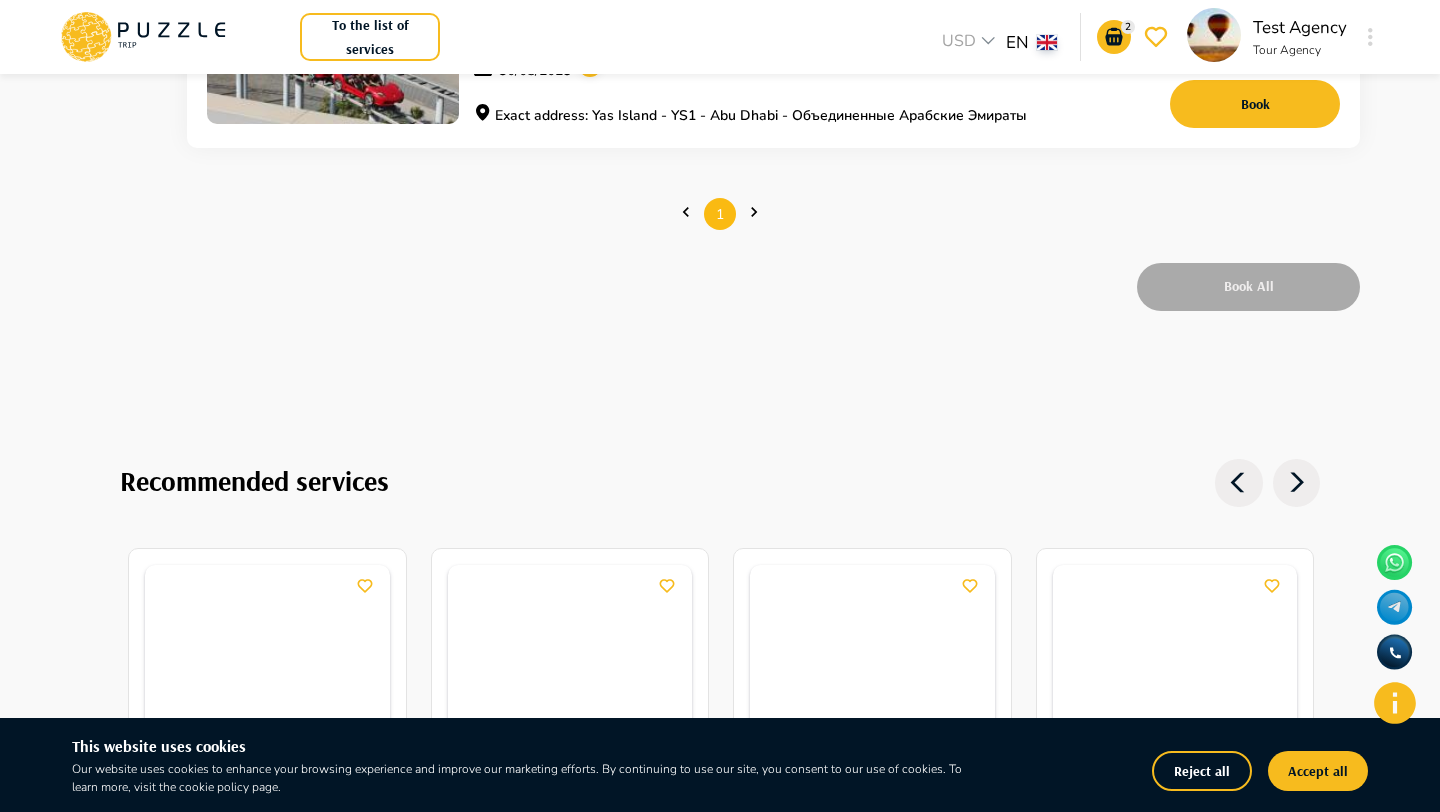 scroll, scrollTop: 0, scrollLeft: 0, axis: both 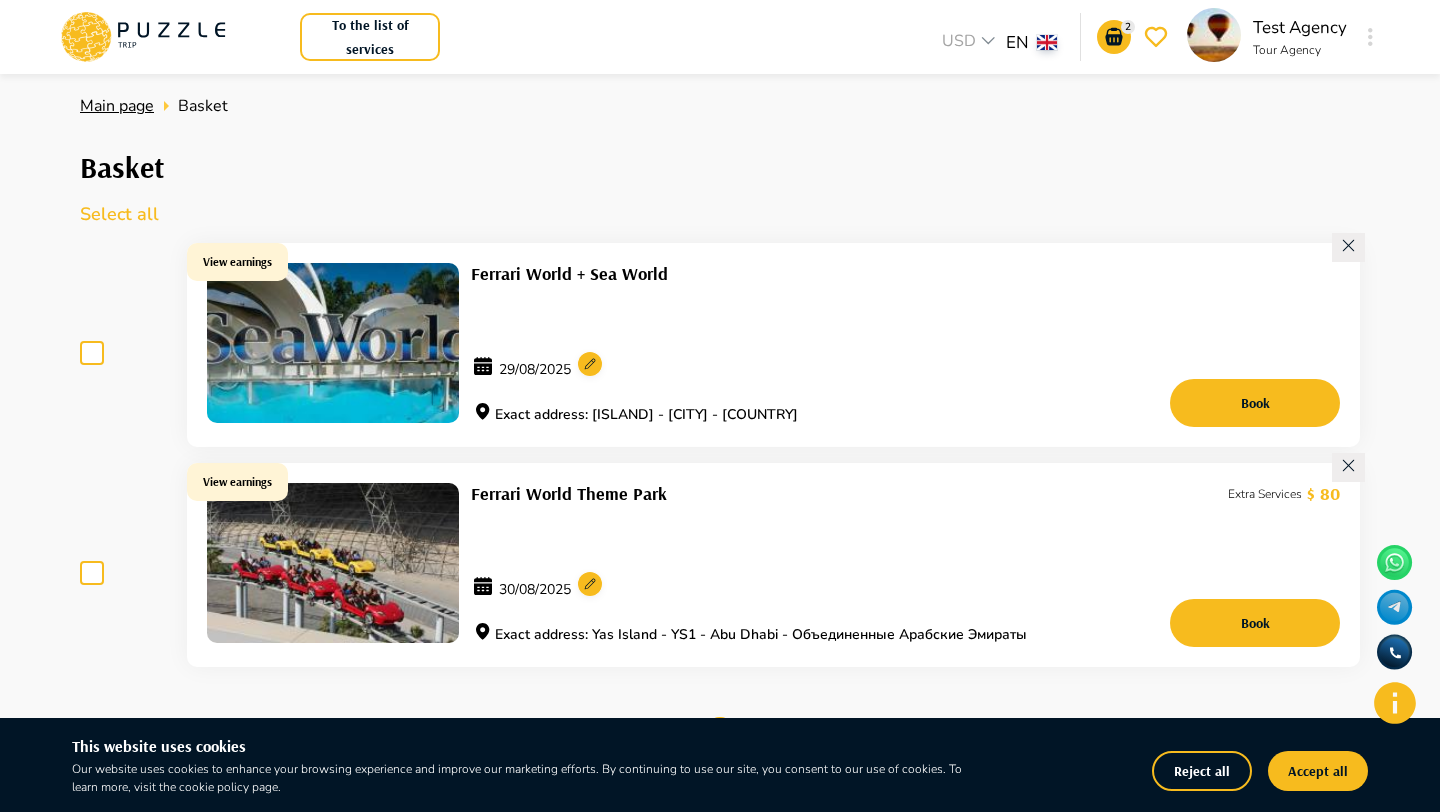 click on "Main page" at bounding box center [117, 106] 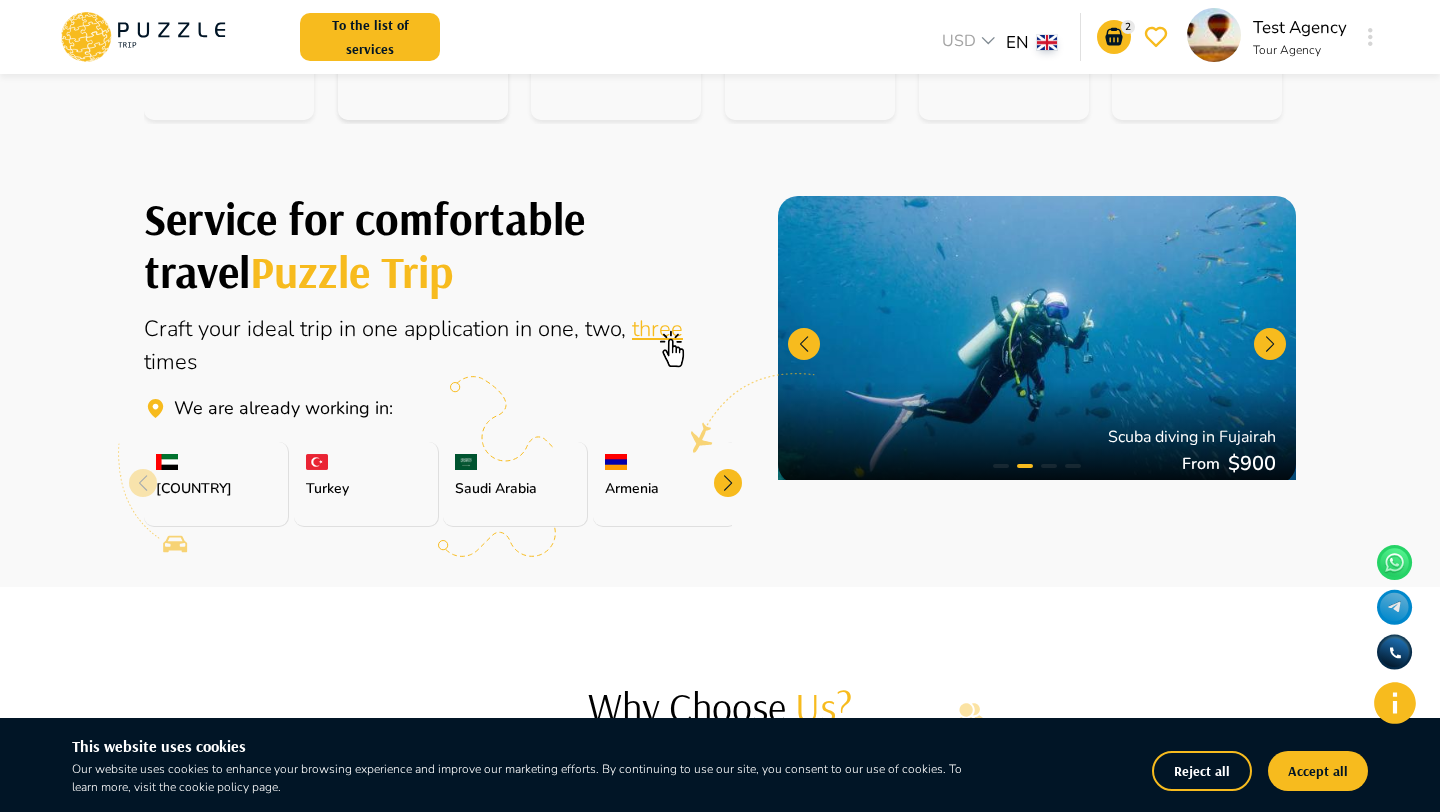 scroll, scrollTop: 0, scrollLeft: 0, axis: both 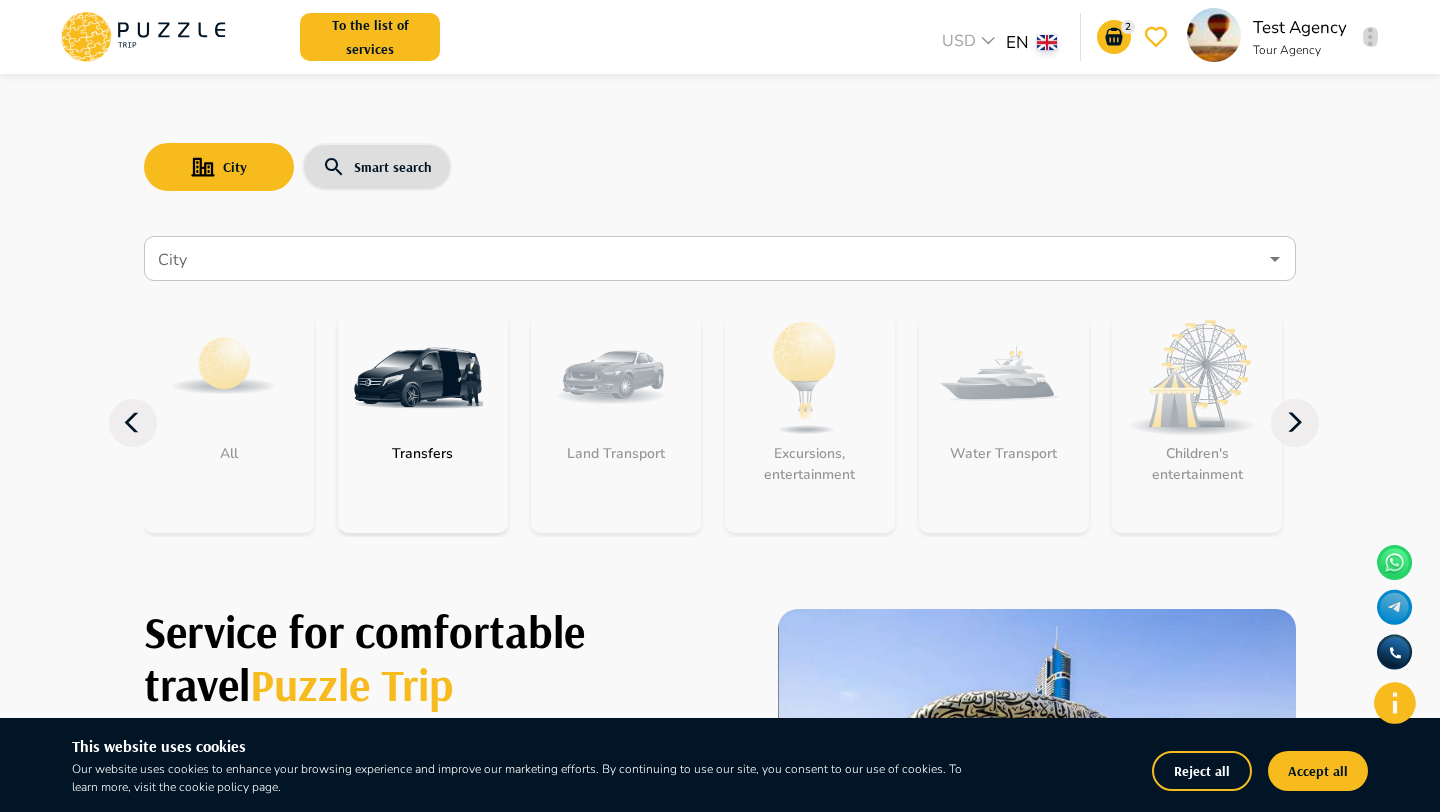 click at bounding box center [1370, 37] 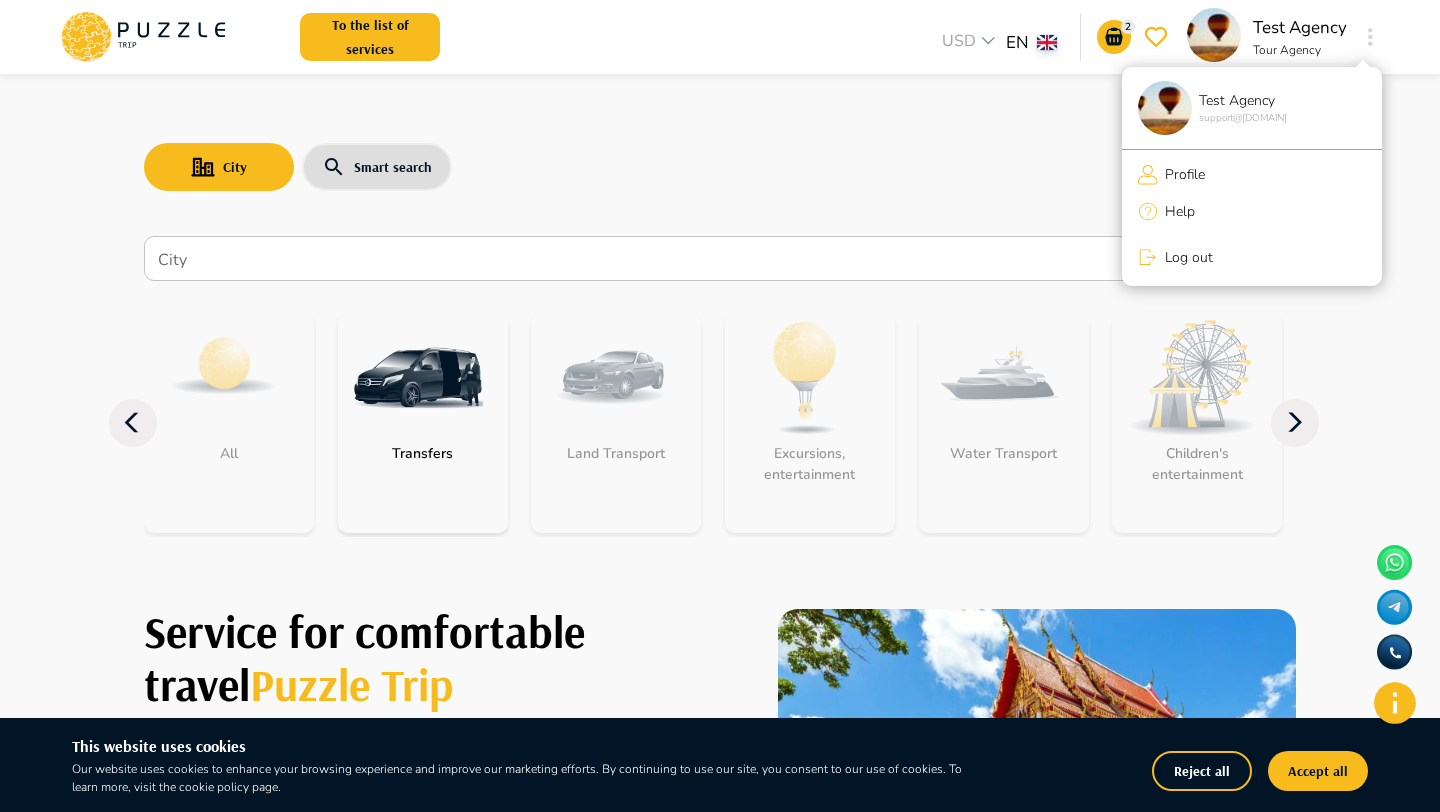 click on "Profile" at bounding box center (1252, 174) 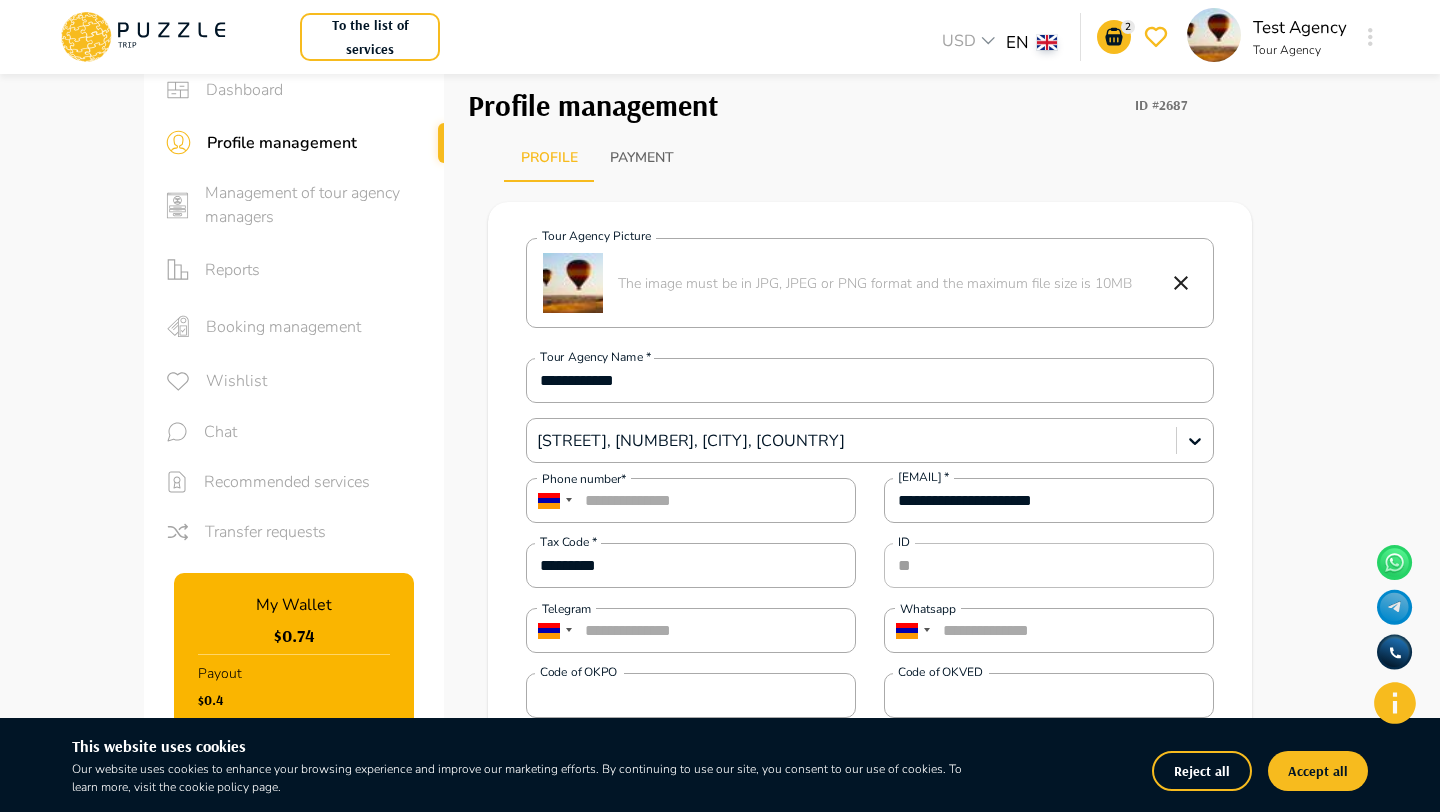 scroll, scrollTop: 8, scrollLeft: 0, axis: vertical 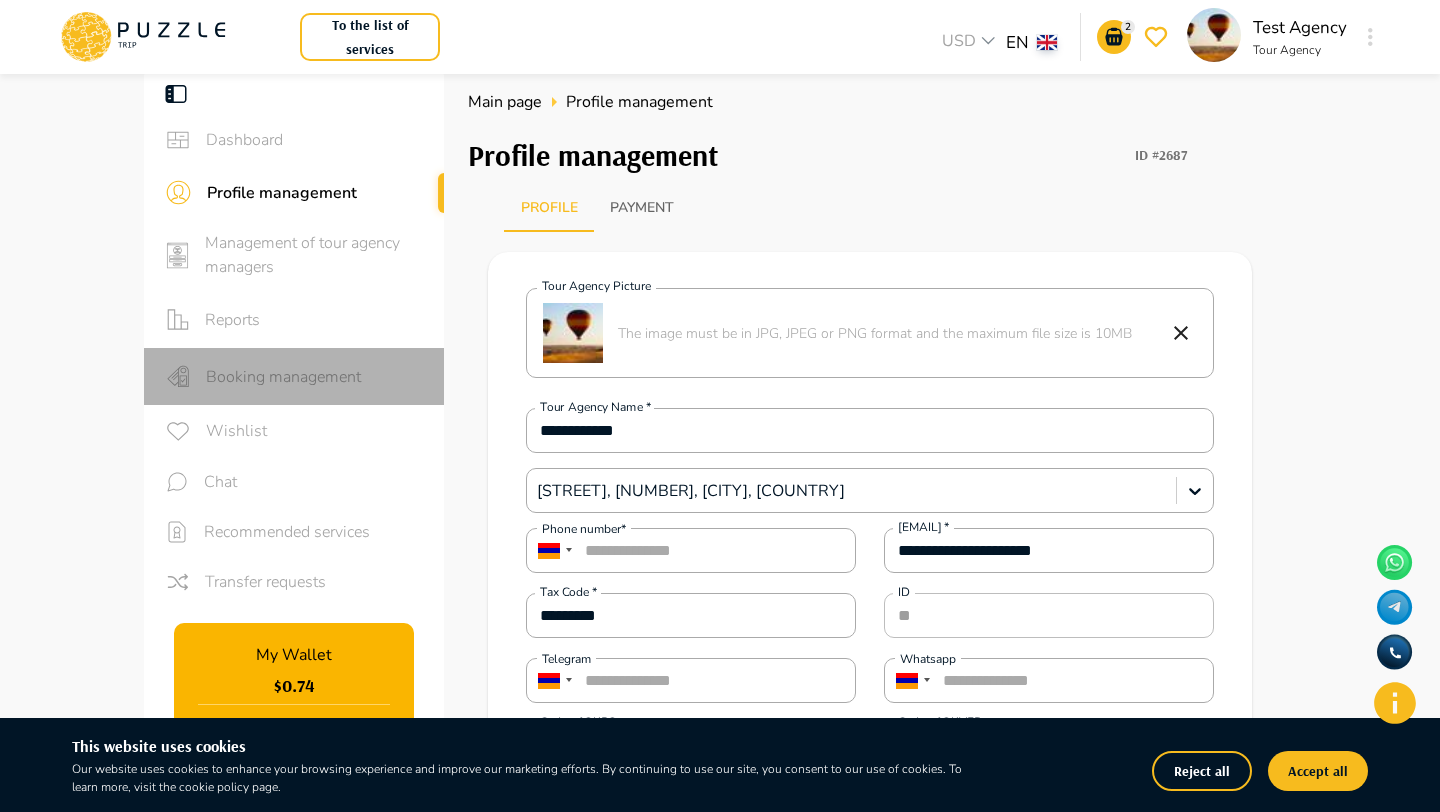 click on "Booking management" at bounding box center (294, 376) 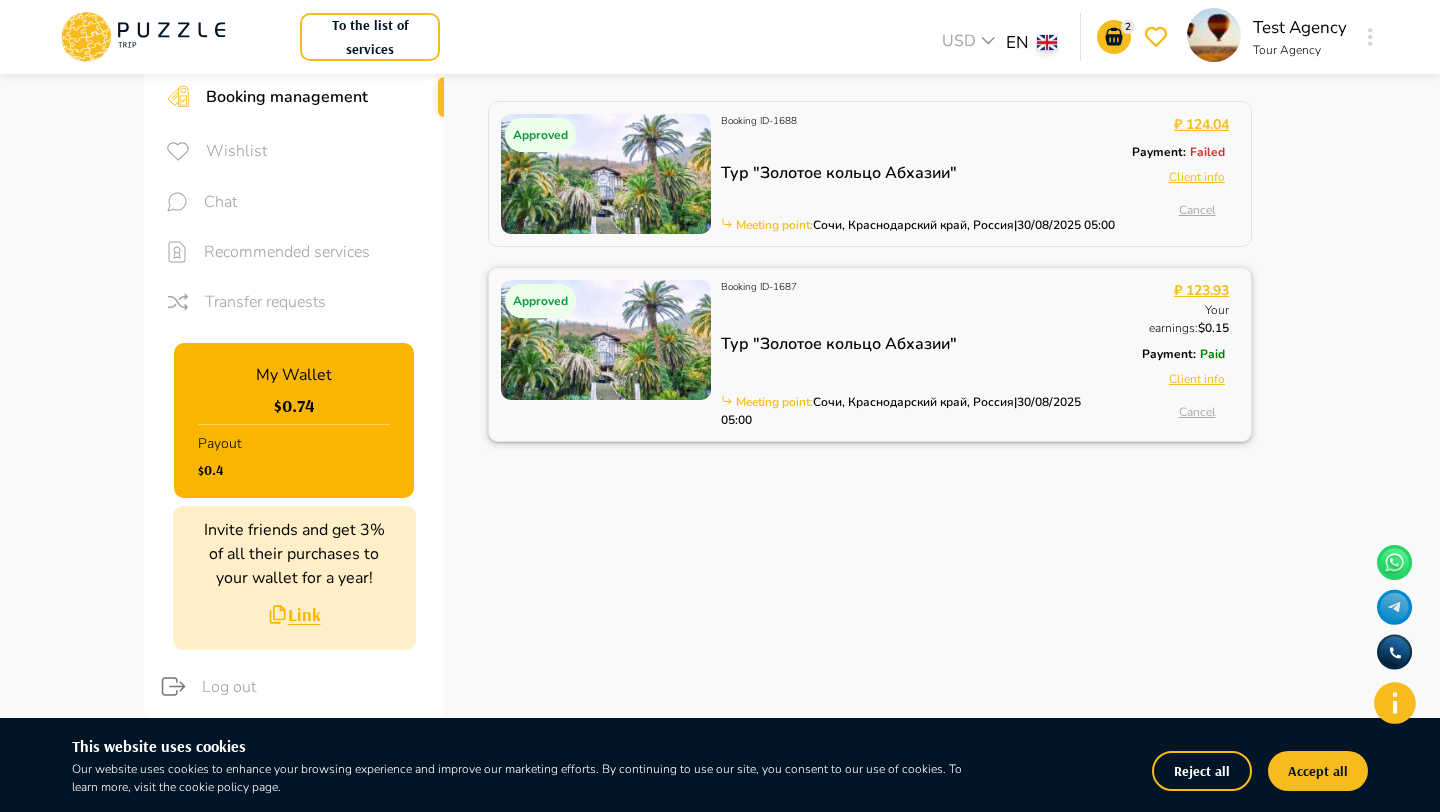 scroll, scrollTop: 280, scrollLeft: 0, axis: vertical 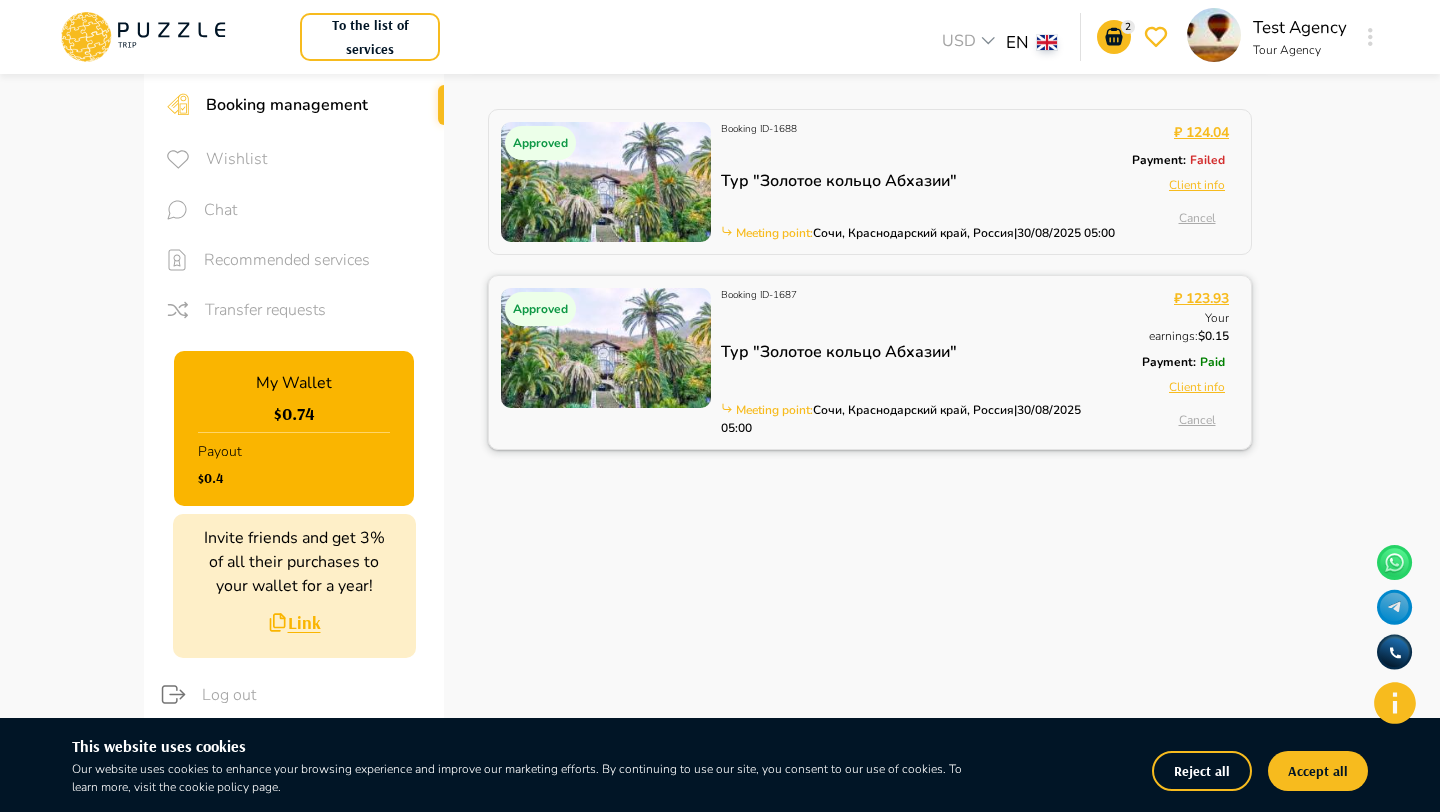 click at bounding box center [606, 348] 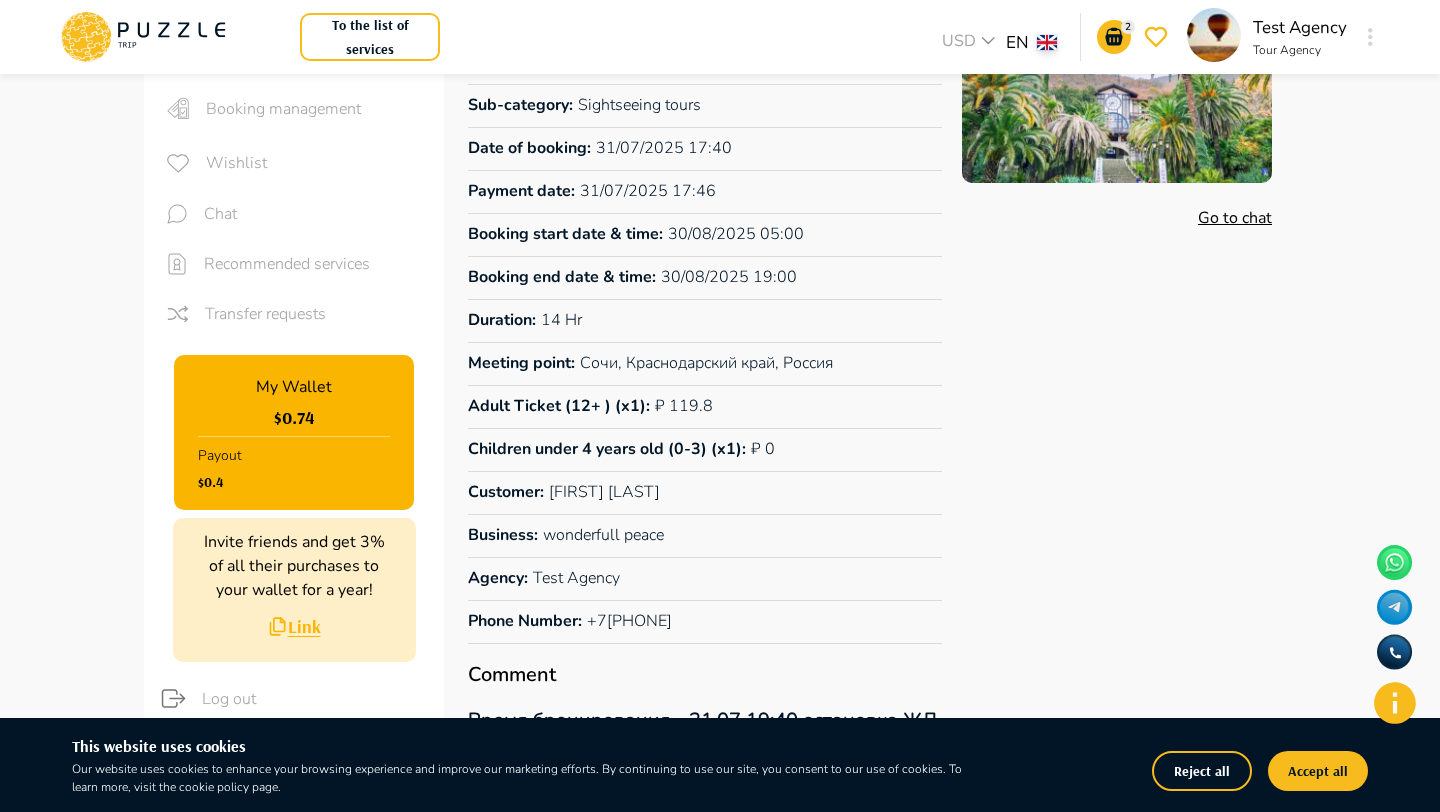 scroll, scrollTop: 0, scrollLeft: 0, axis: both 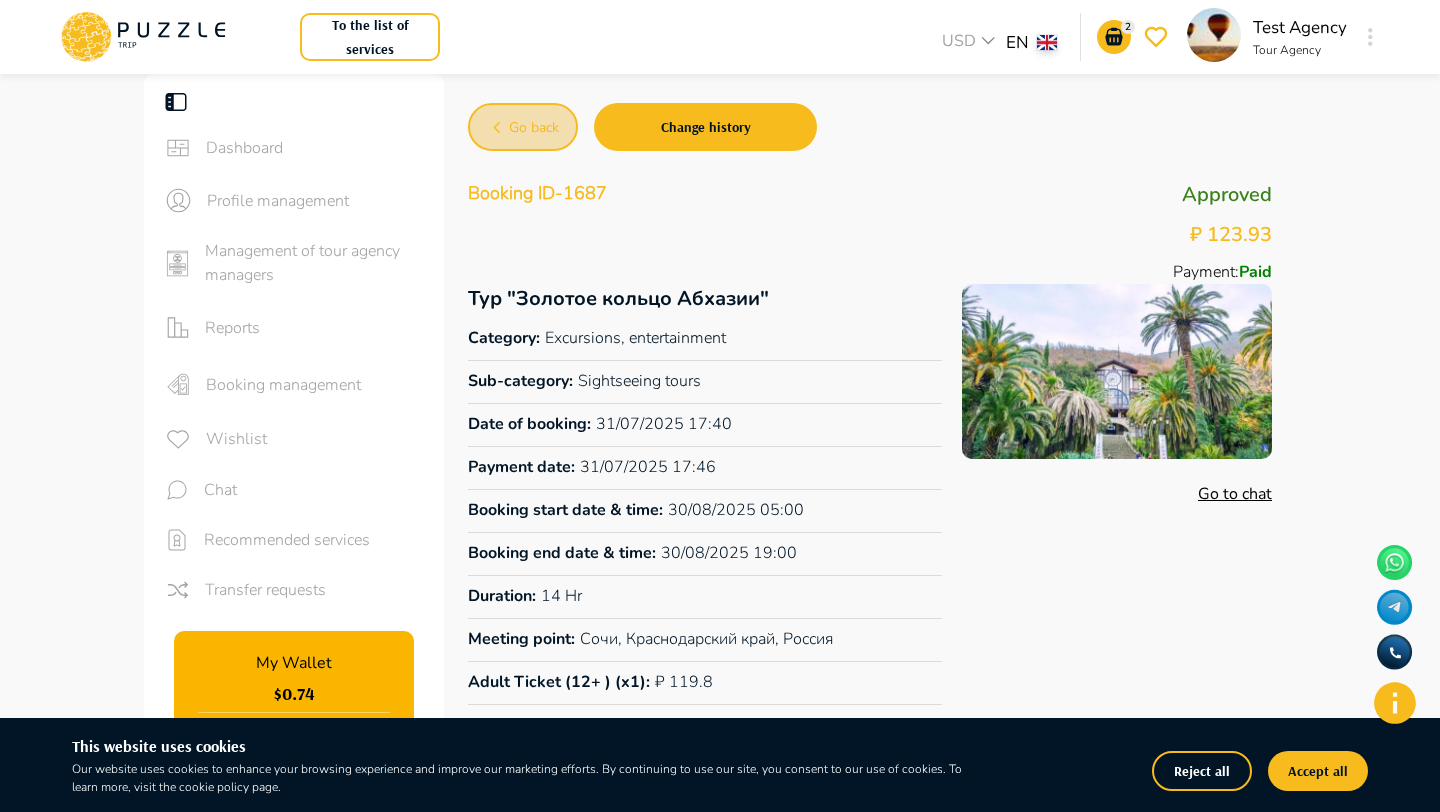 click on "Go back" at bounding box center [534, 128] 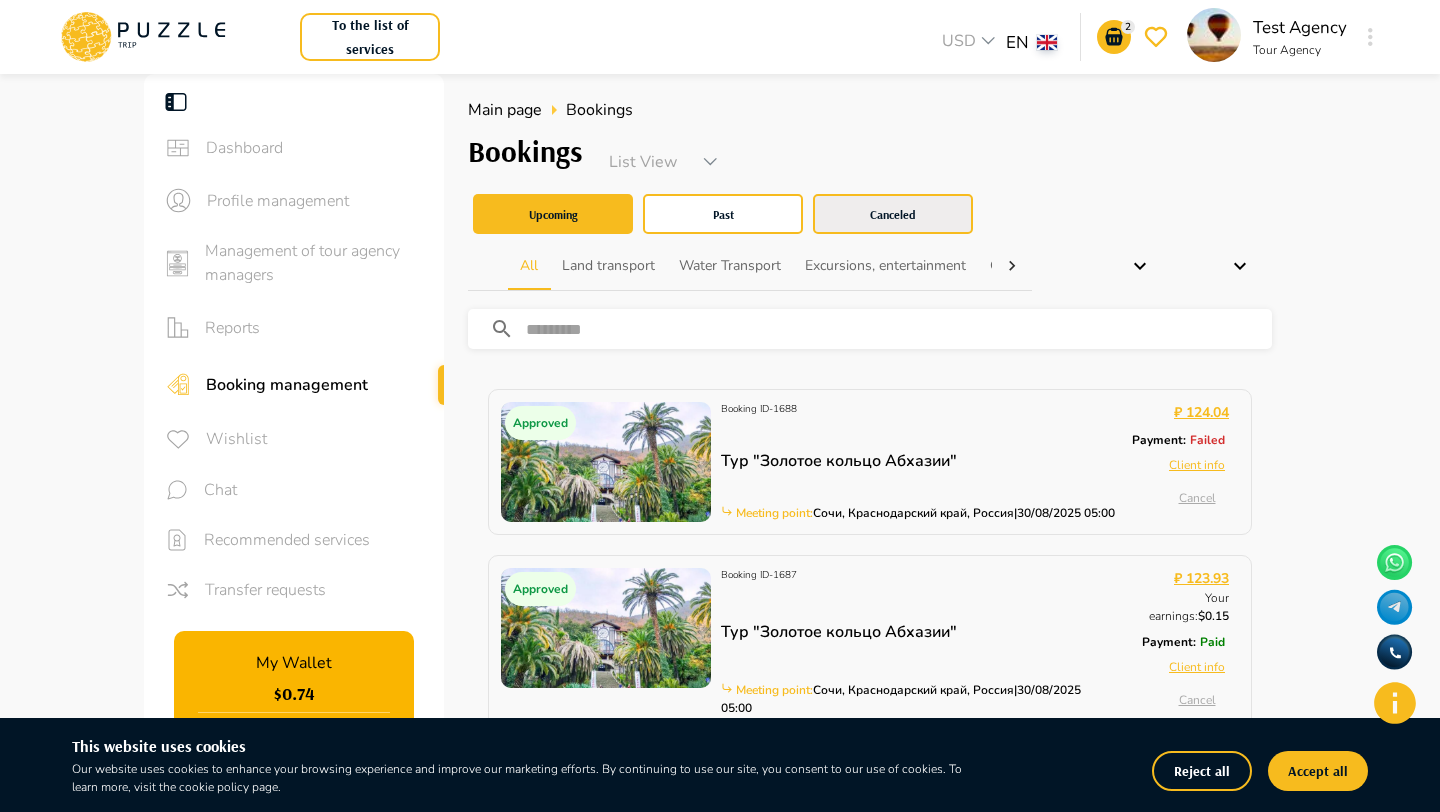 click on "Canceled" at bounding box center (893, 214) 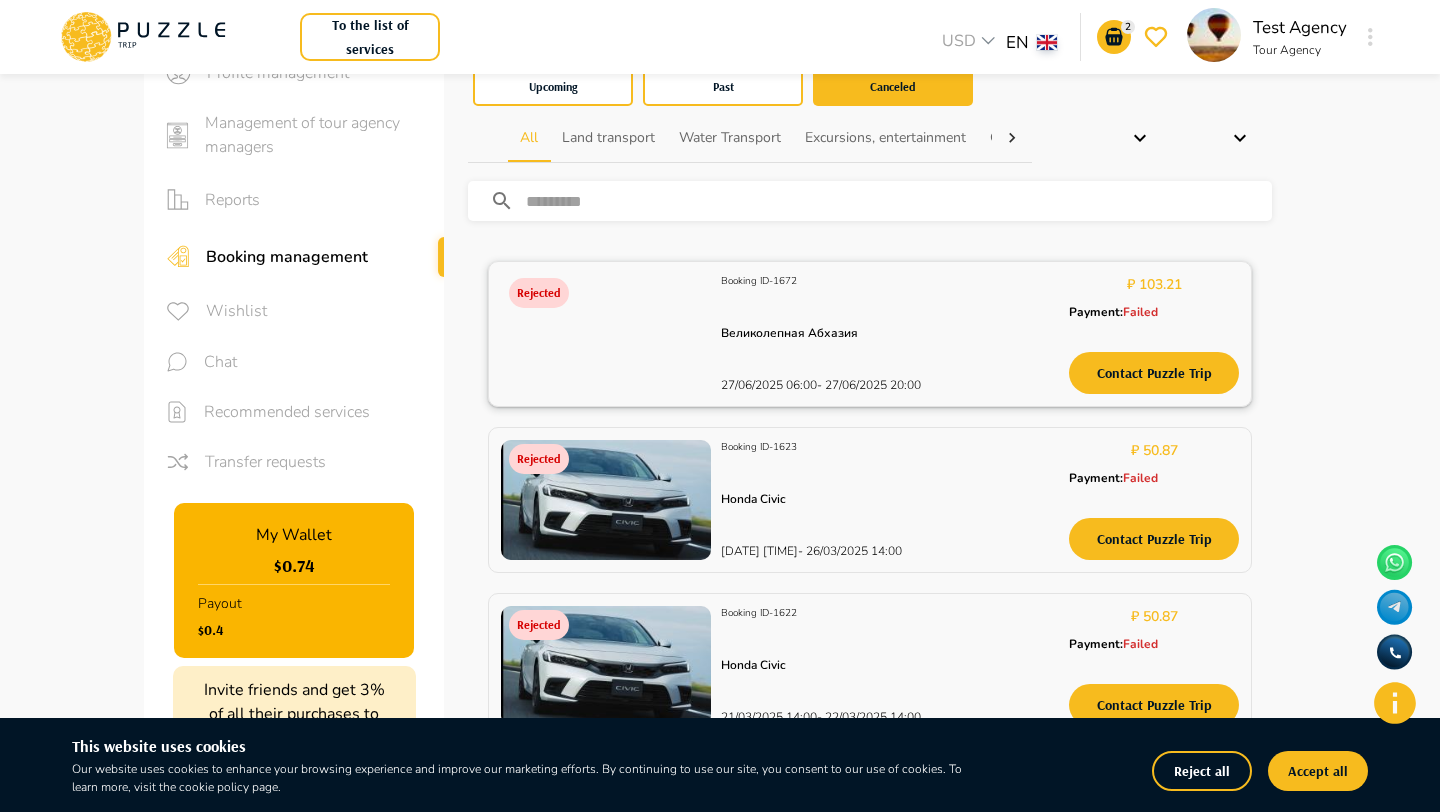 scroll, scrollTop: 129, scrollLeft: 0, axis: vertical 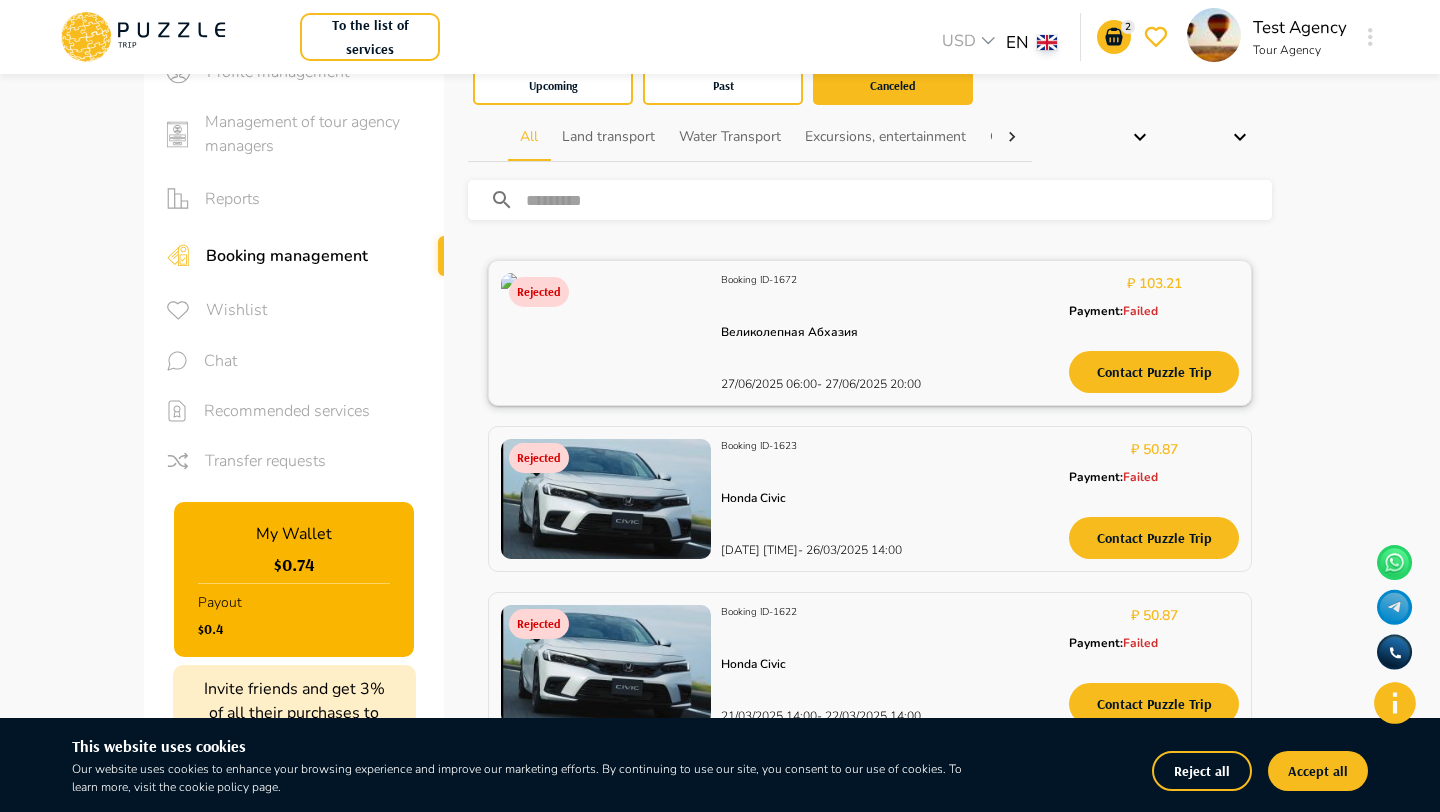 click at bounding box center [606, 333] 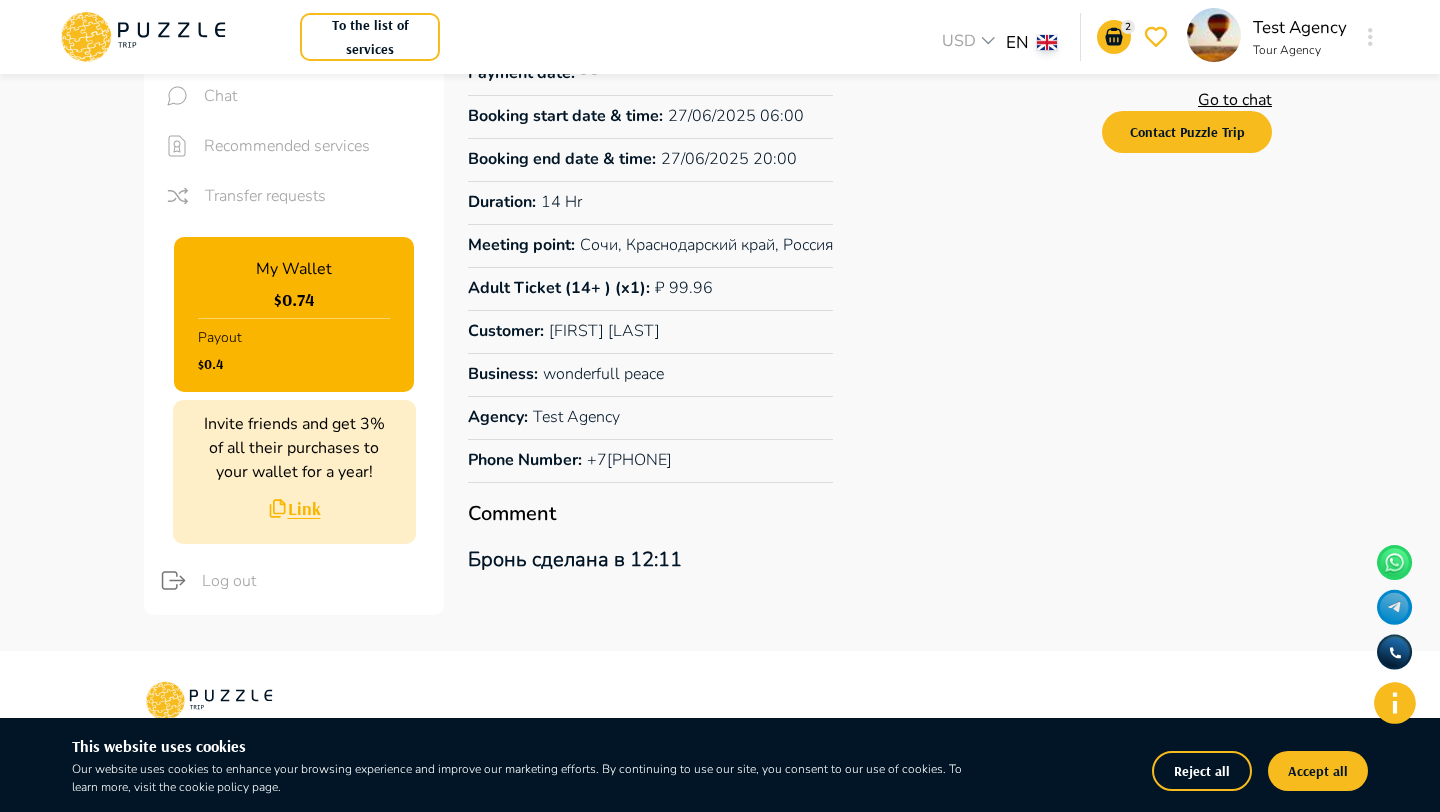 scroll, scrollTop: 0, scrollLeft: 0, axis: both 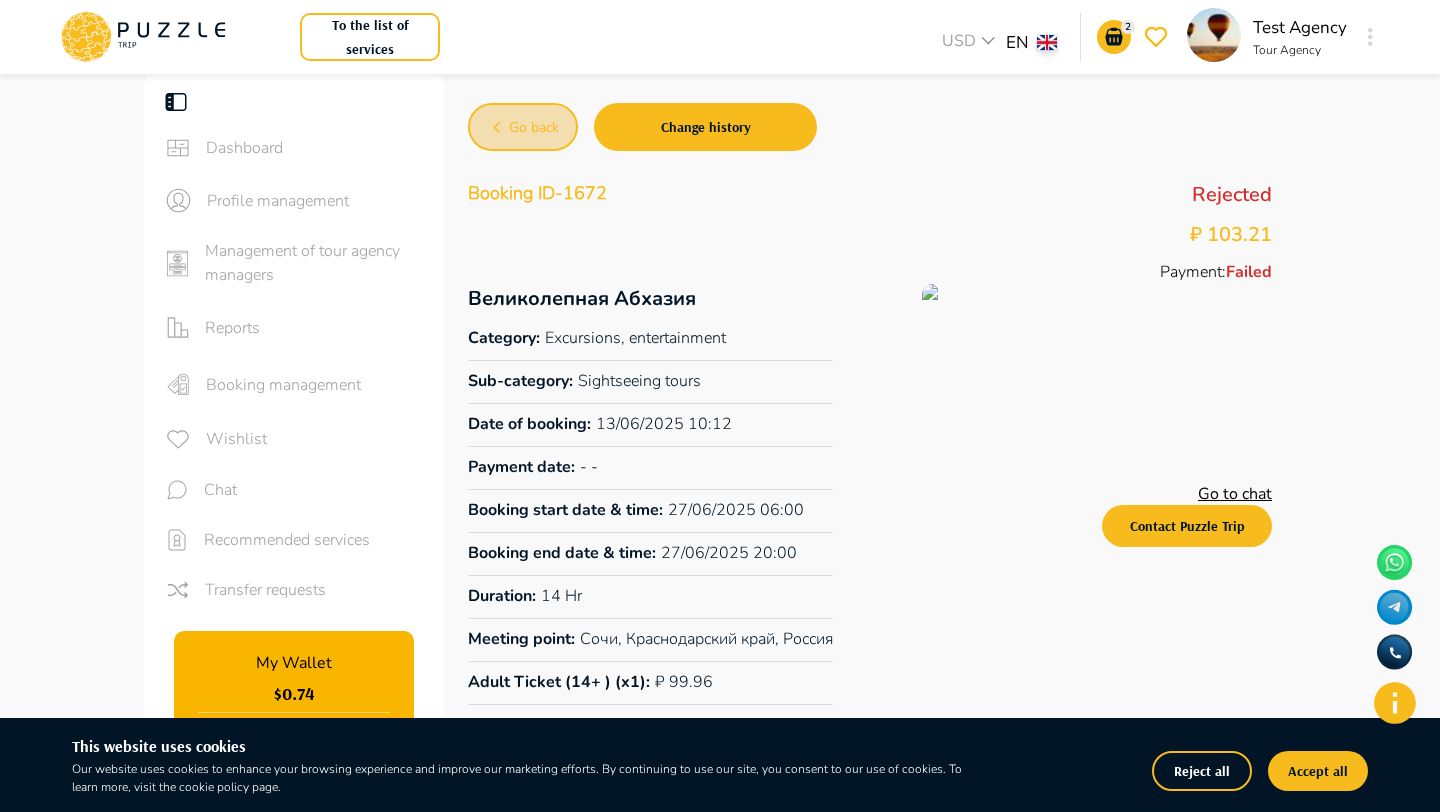 click on "Go back" at bounding box center [523, 127] 